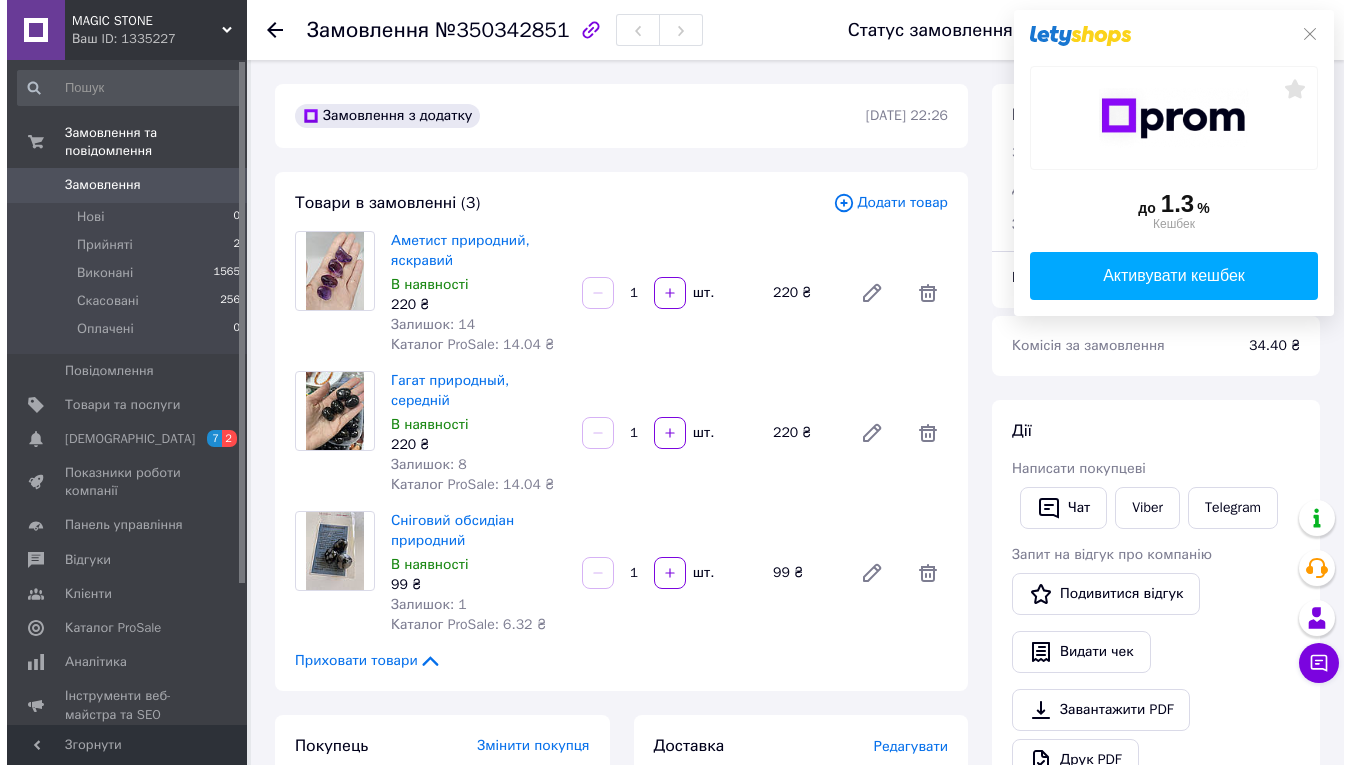scroll, scrollTop: 0, scrollLeft: 0, axis: both 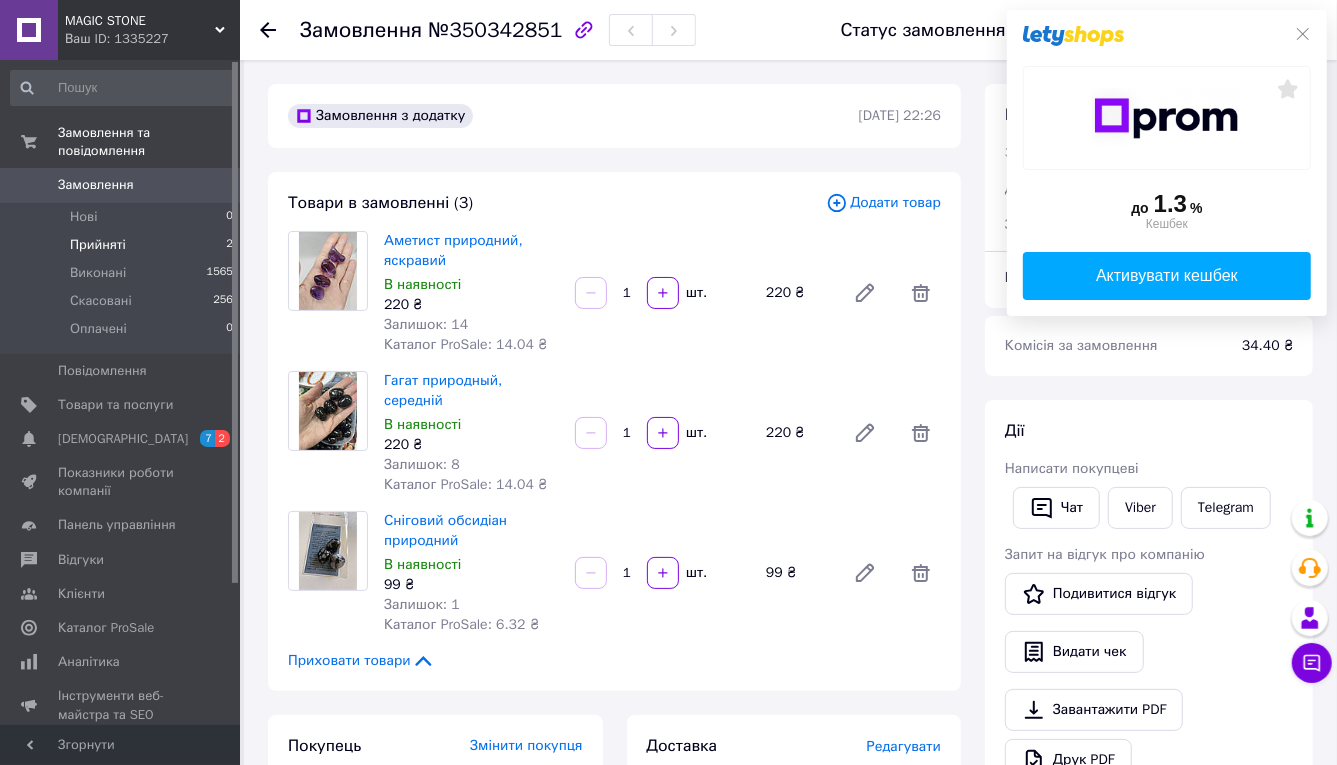 click on "Прийняті" at bounding box center (98, 245) 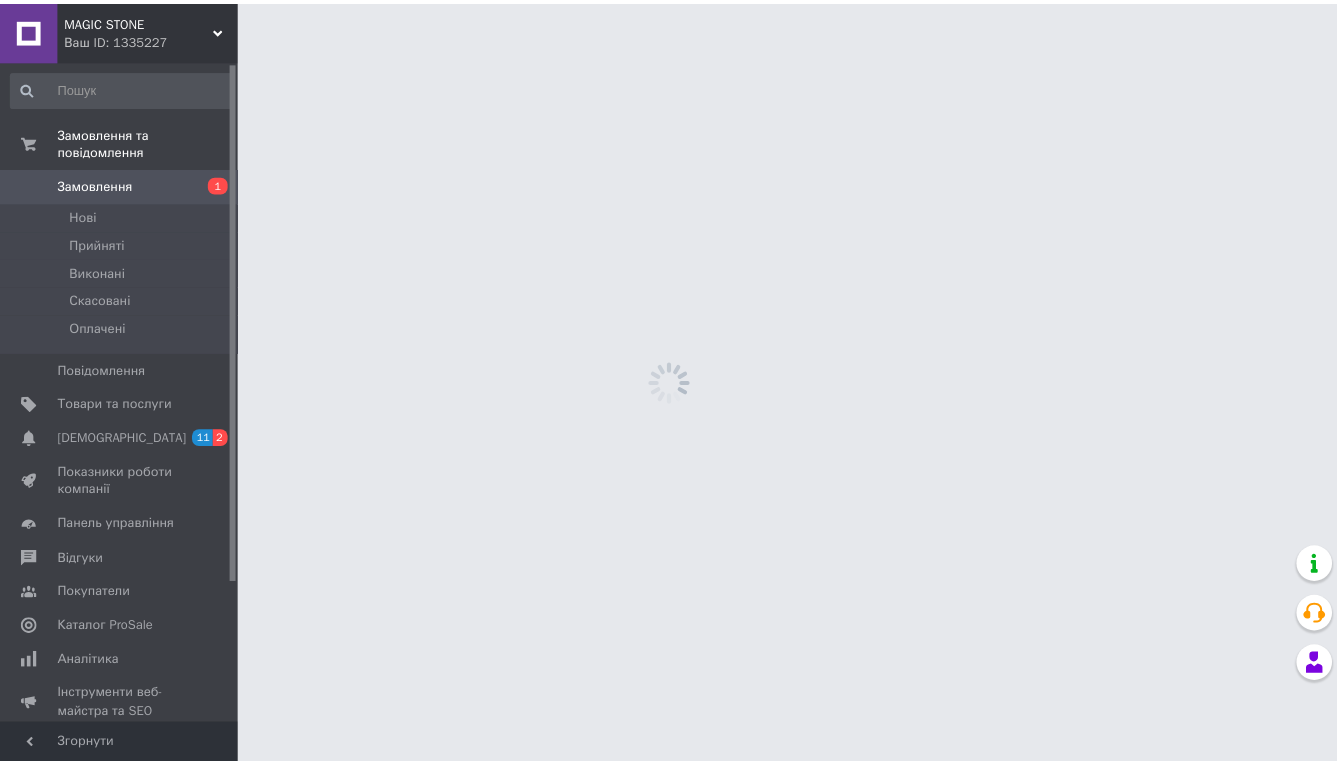 scroll, scrollTop: 0, scrollLeft: 0, axis: both 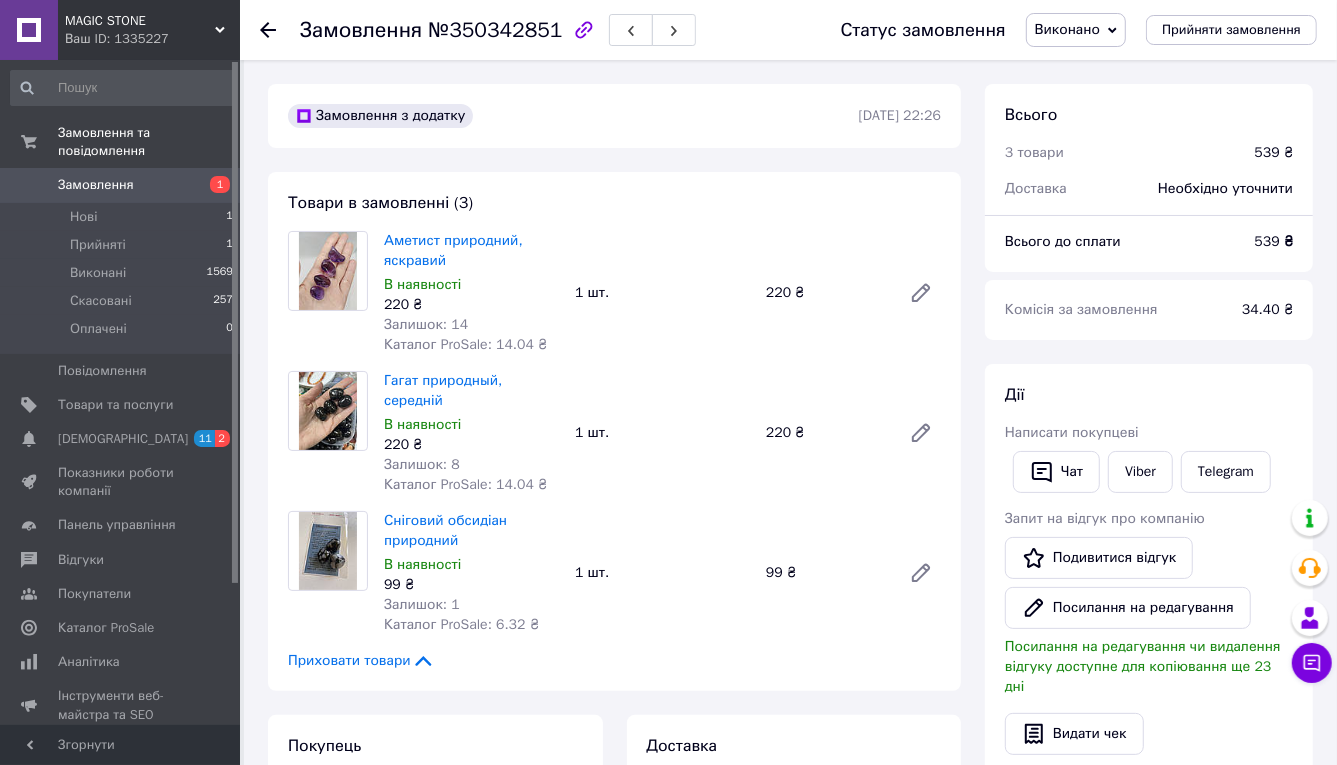 click on "Замовлення" at bounding box center (96, 185) 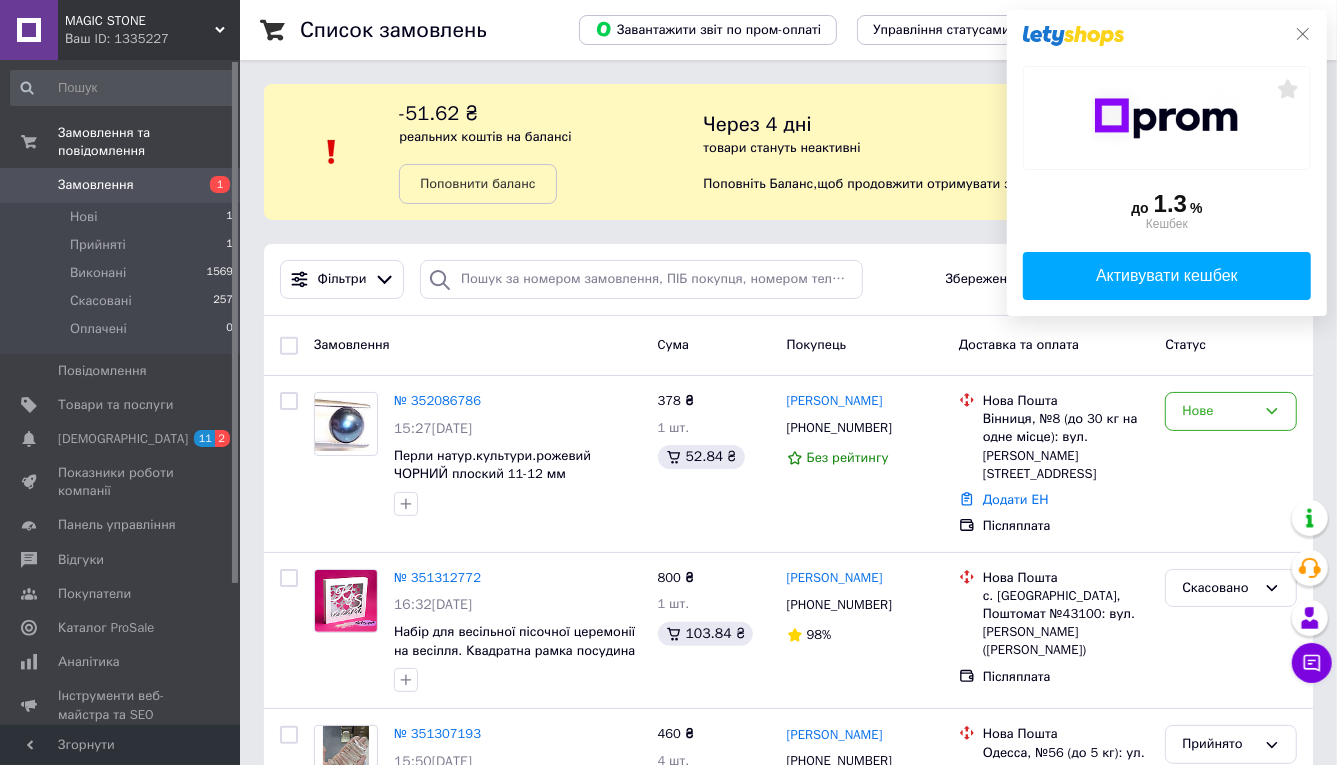 click 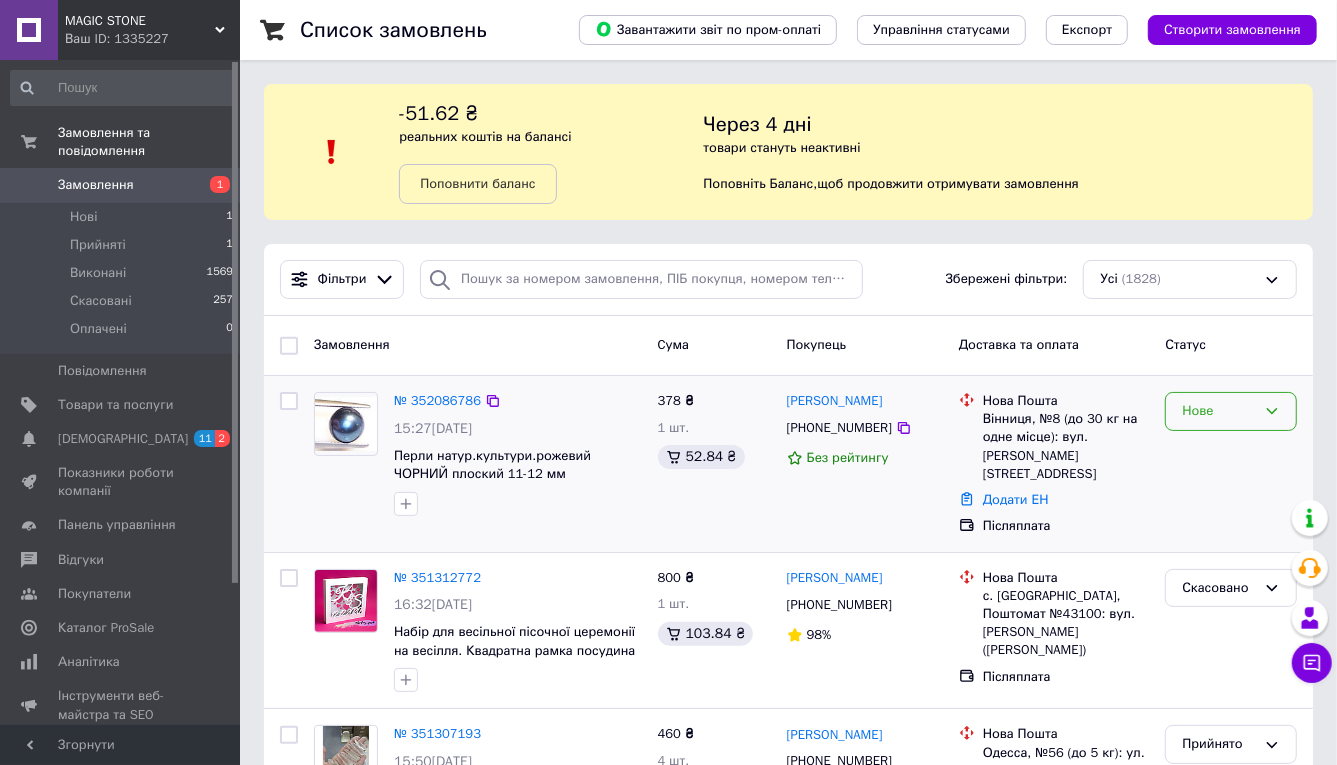 click on "Нове" at bounding box center (1219, 411) 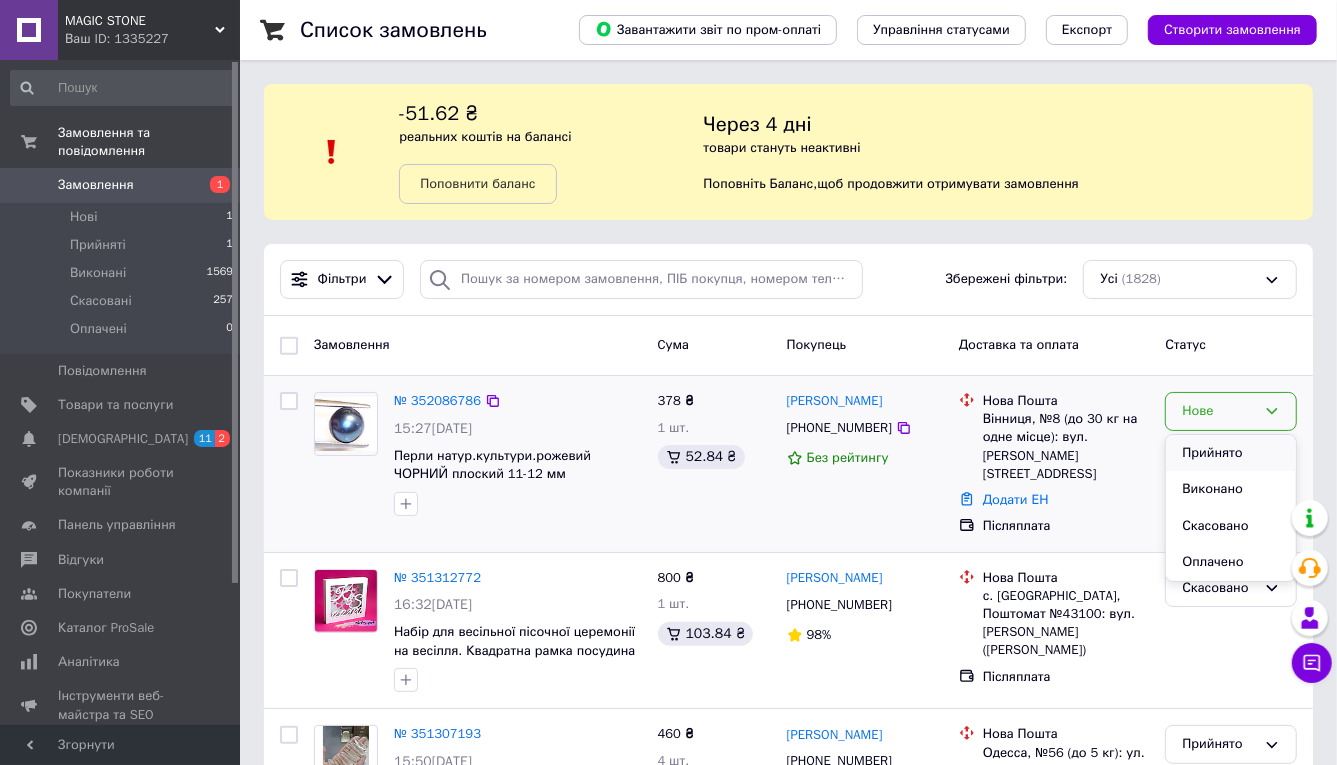 click on "Прийнято" at bounding box center (1231, 453) 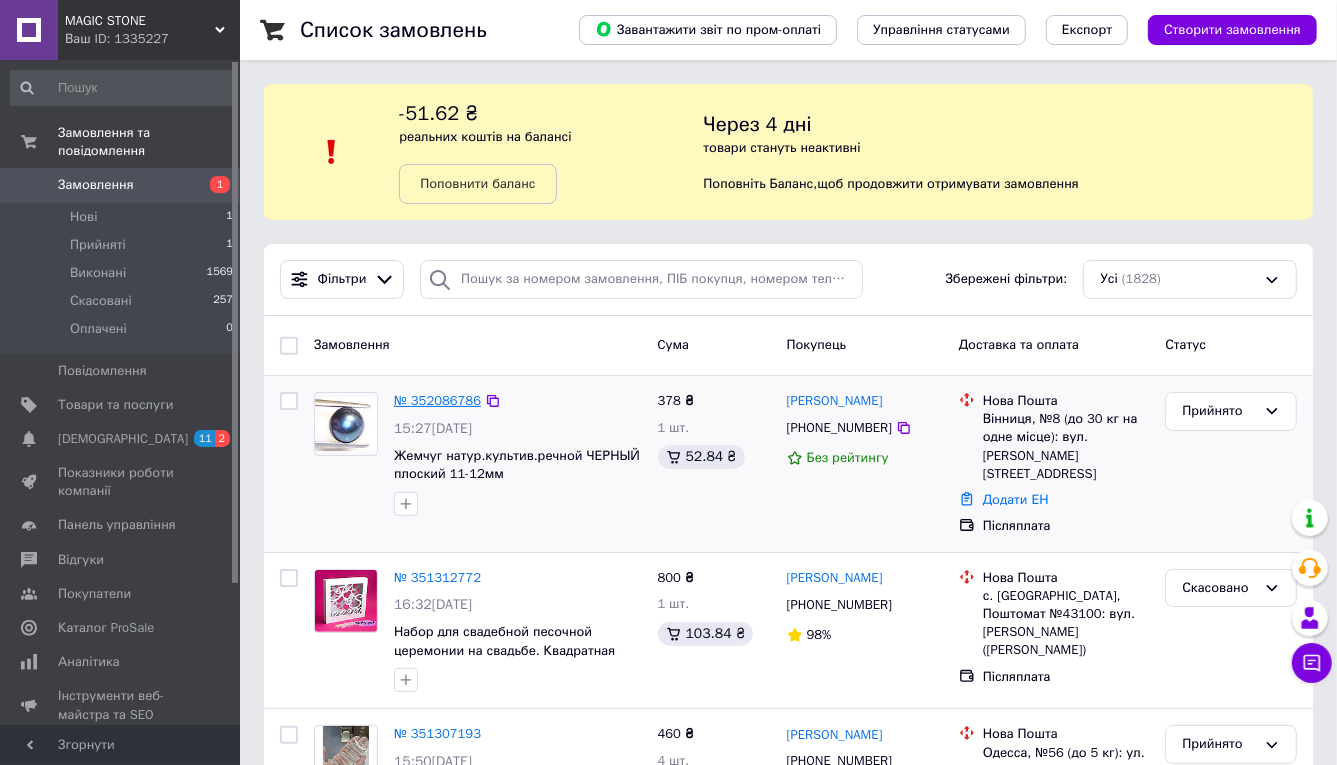 click on "№ 352086786" at bounding box center (437, 400) 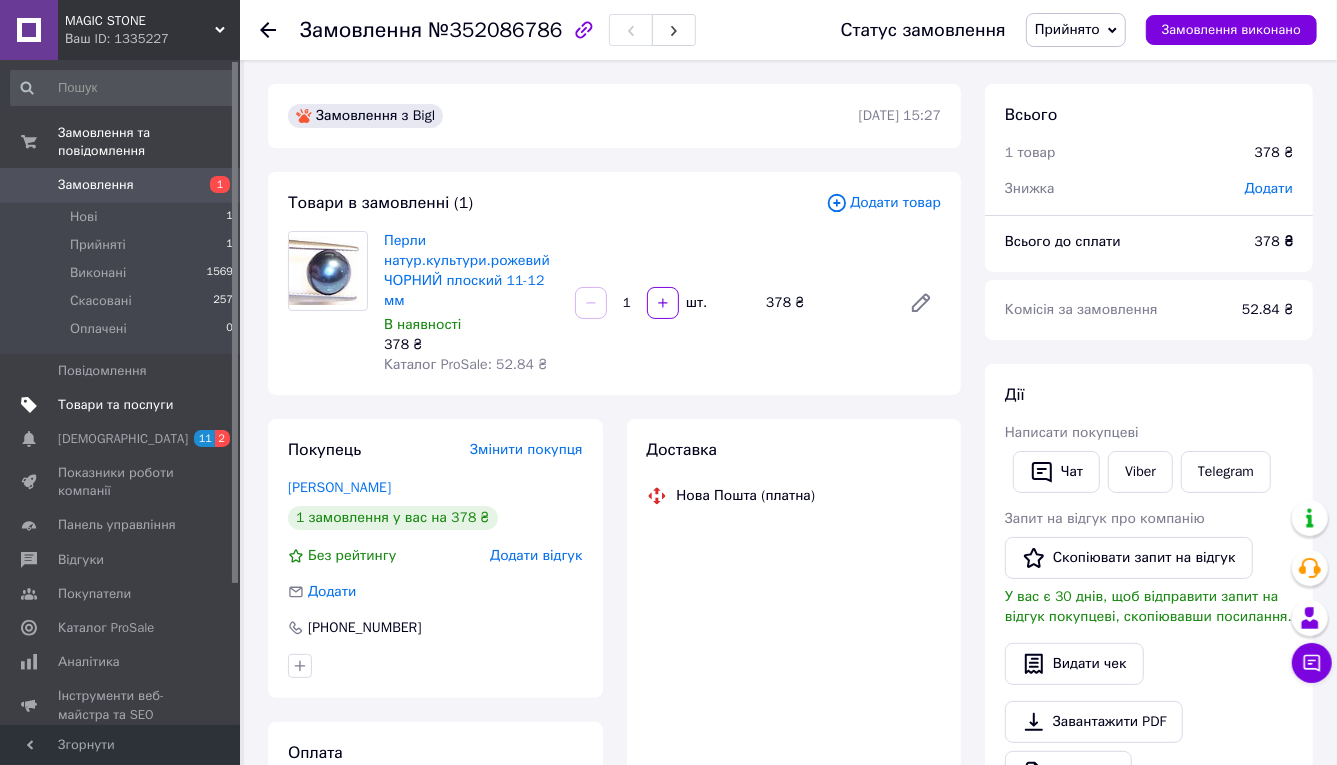 click on "Товари та послуги" at bounding box center [115, 405] 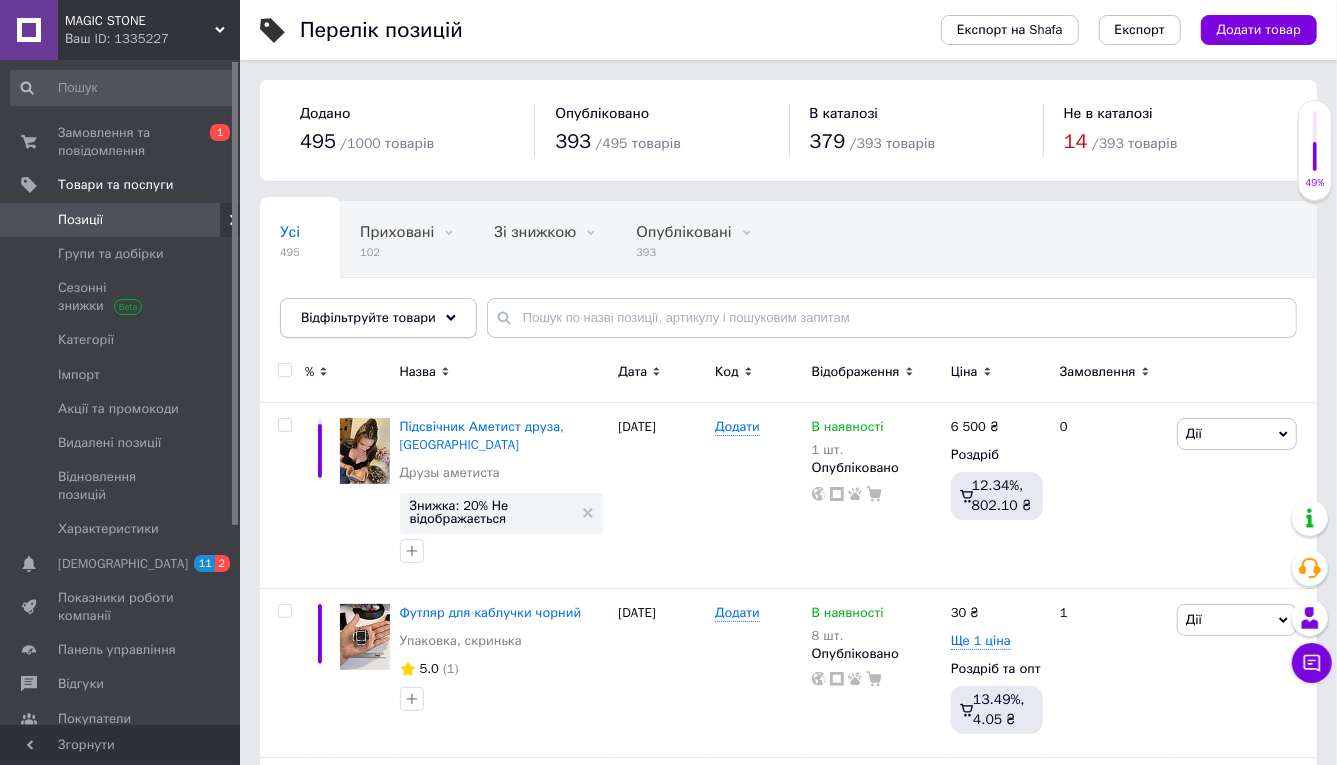 click on "Відфільтруйте товари" at bounding box center [368, 317] 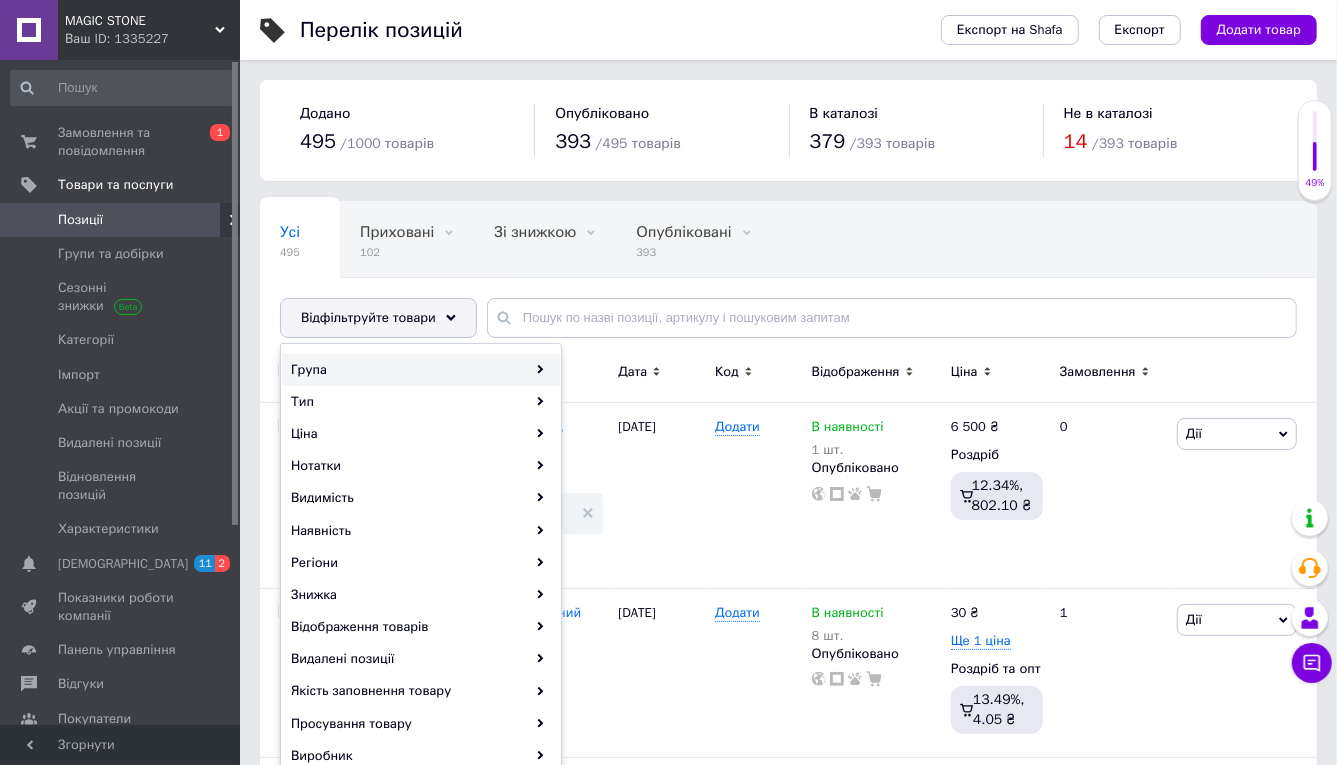 click on "Група" at bounding box center (421, 370) 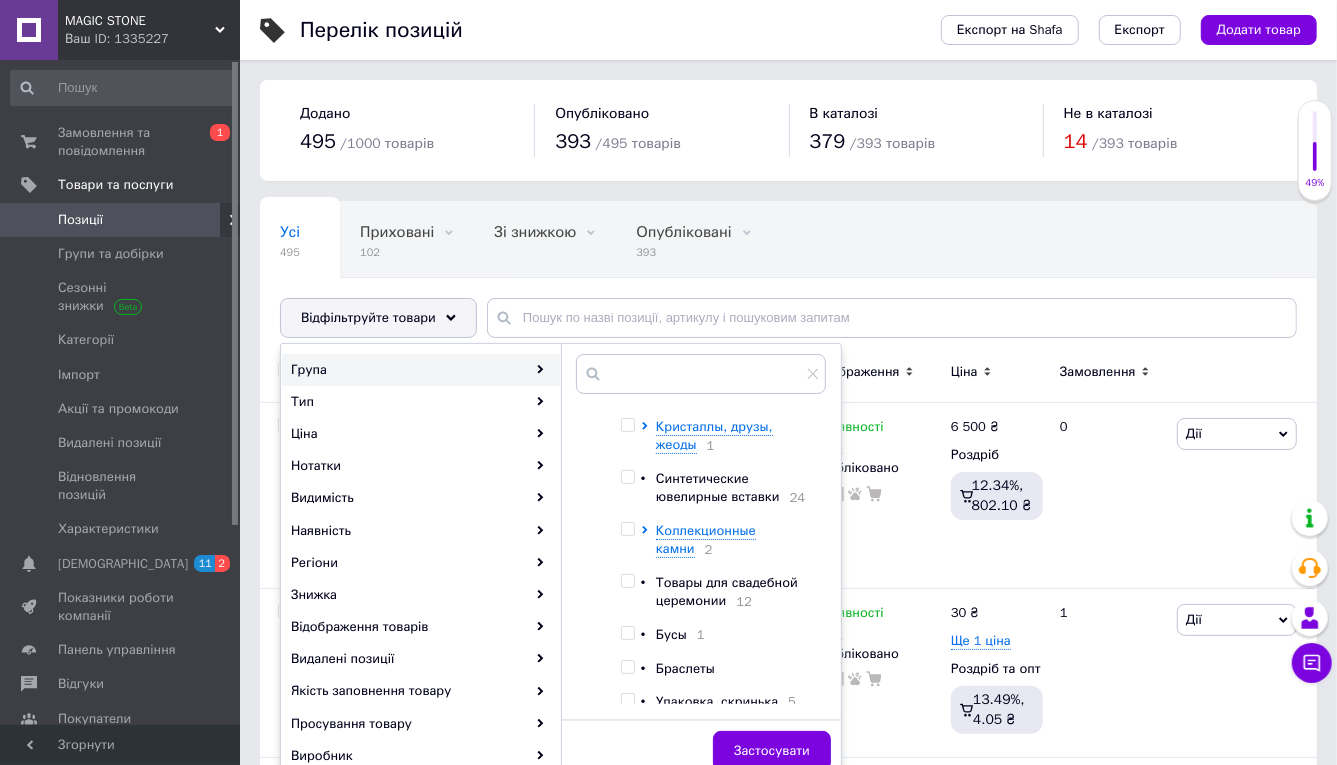 scroll, scrollTop: 221, scrollLeft: 0, axis: vertical 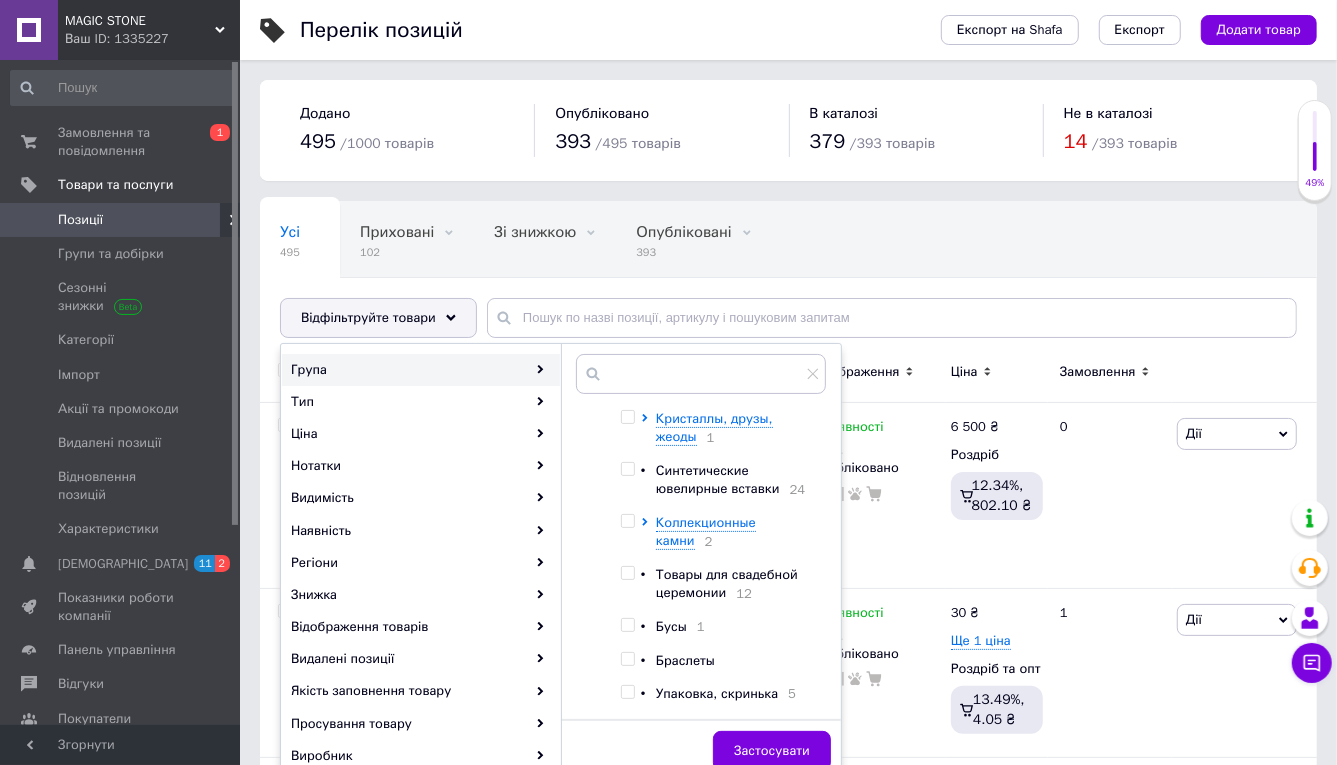 click at bounding box center [627, 573] 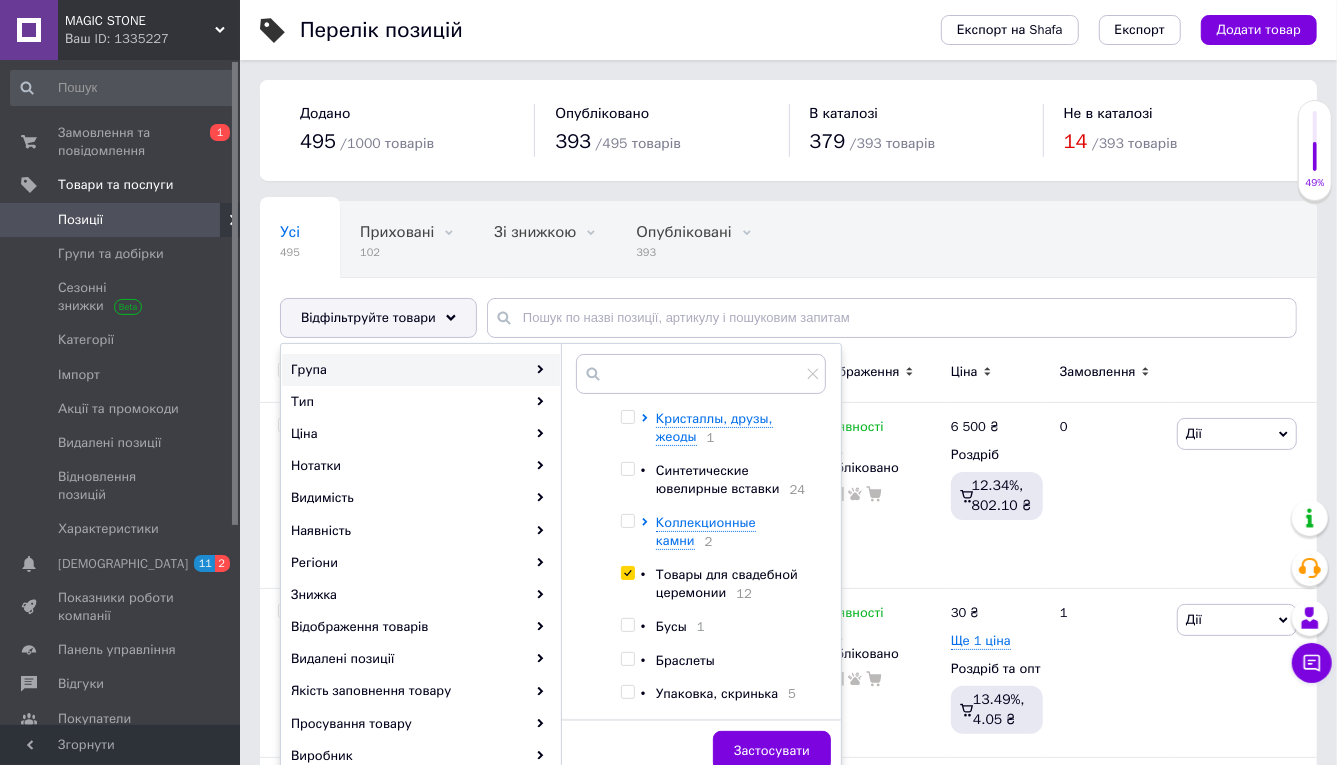 checkbox on "true" 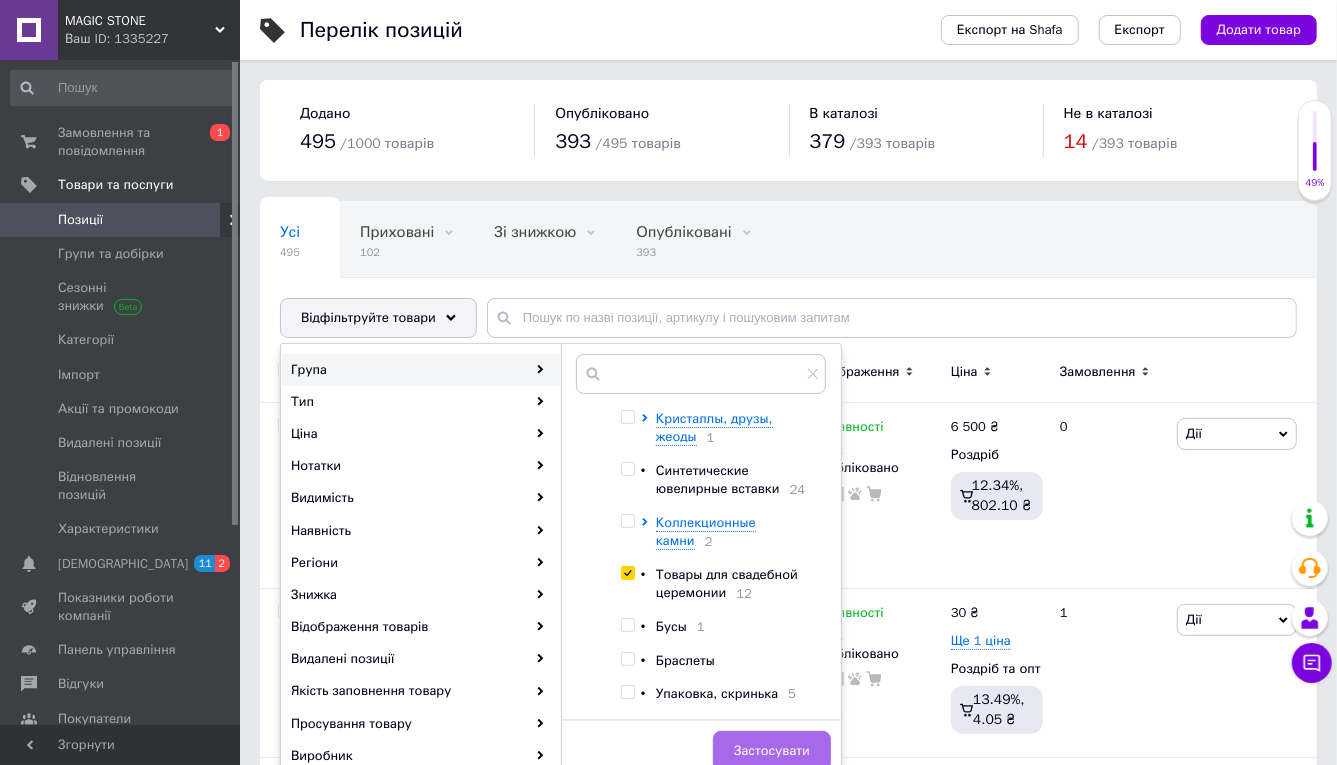 click on "Застосувати" at bounding box center (772, 751) 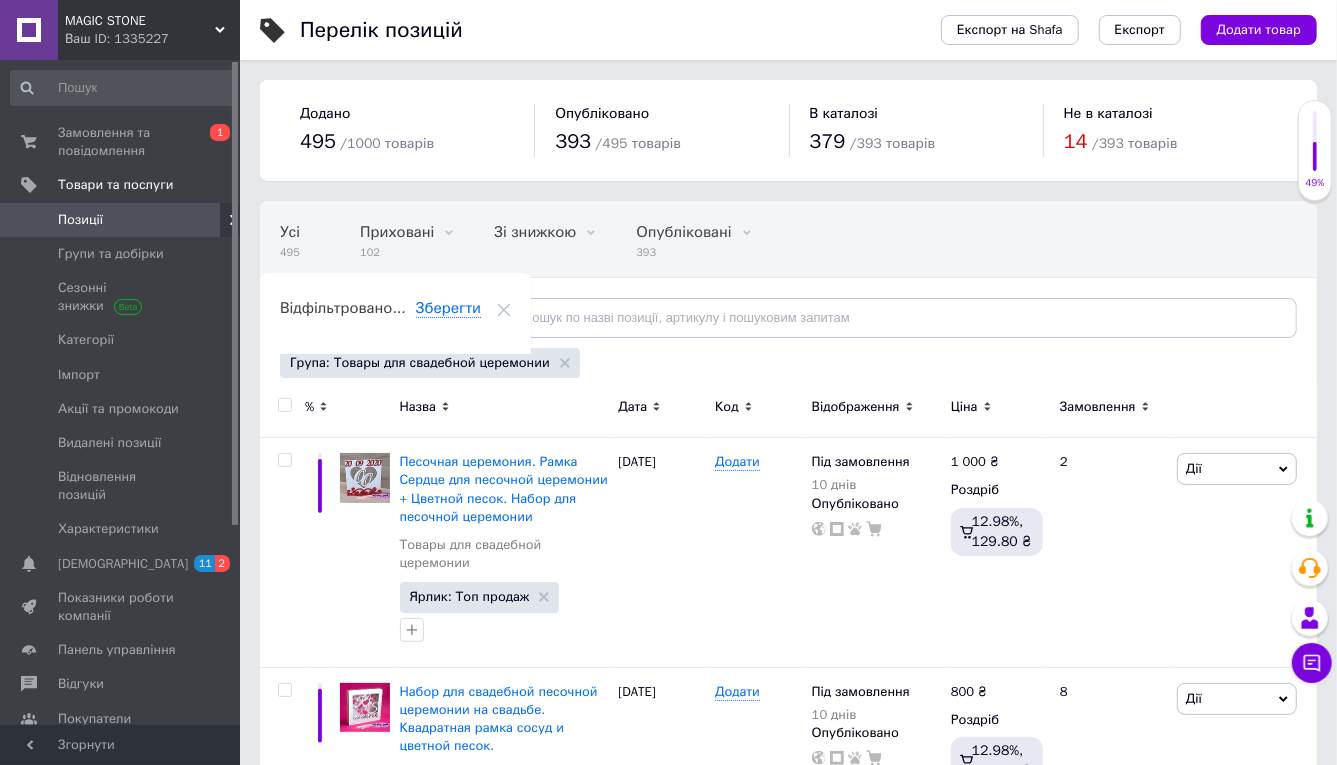 click at bounding box center (284, 405) 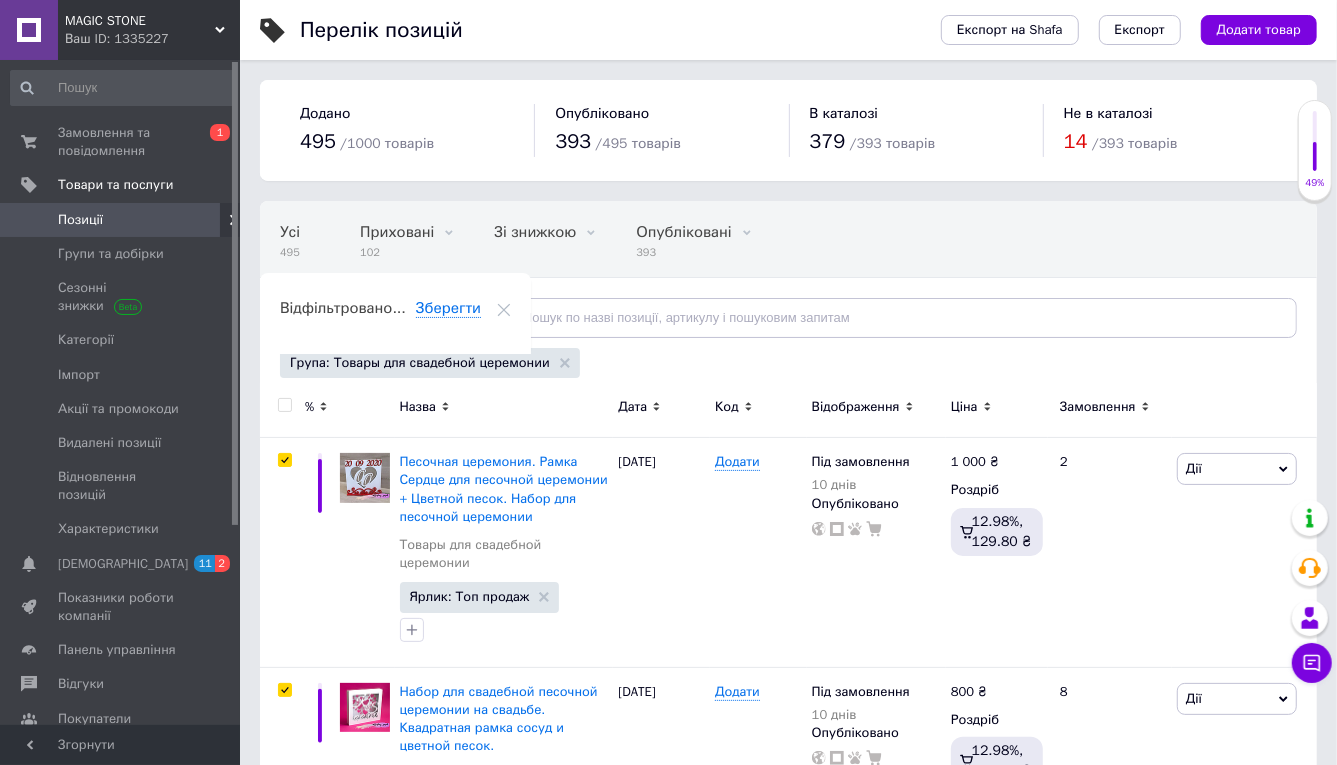 checkbox on "true" 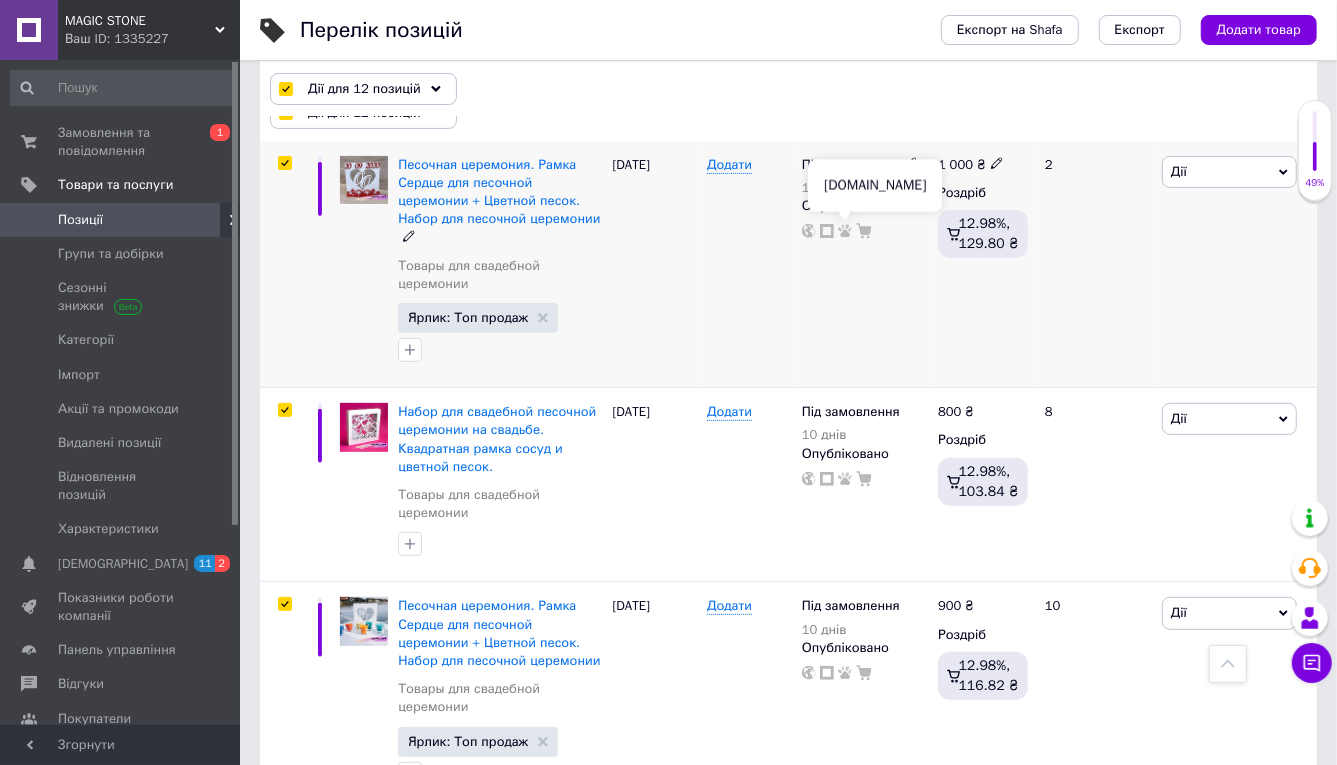scroll, scrollTop: 0, scrollLeft: 0, axis: both 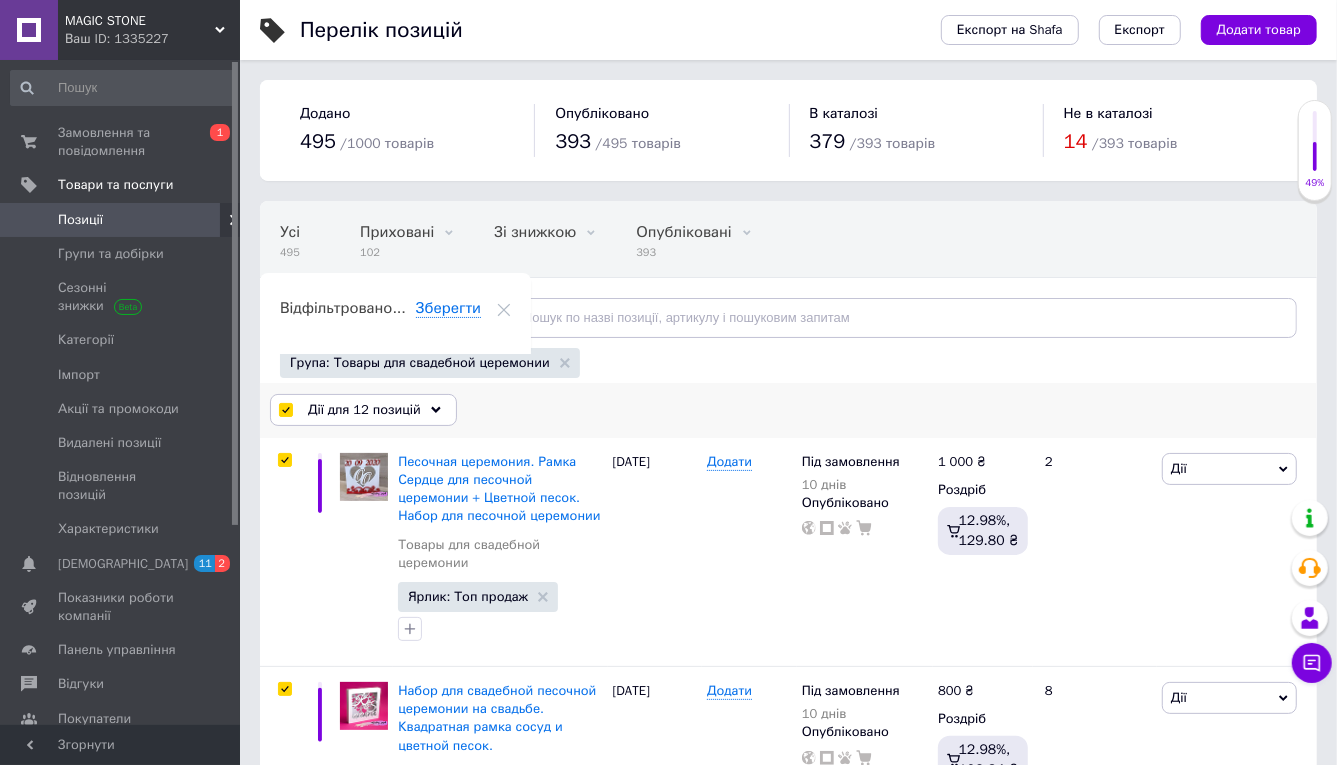 click on "Дії для 12 позицій" at bounding box center (363, 410) 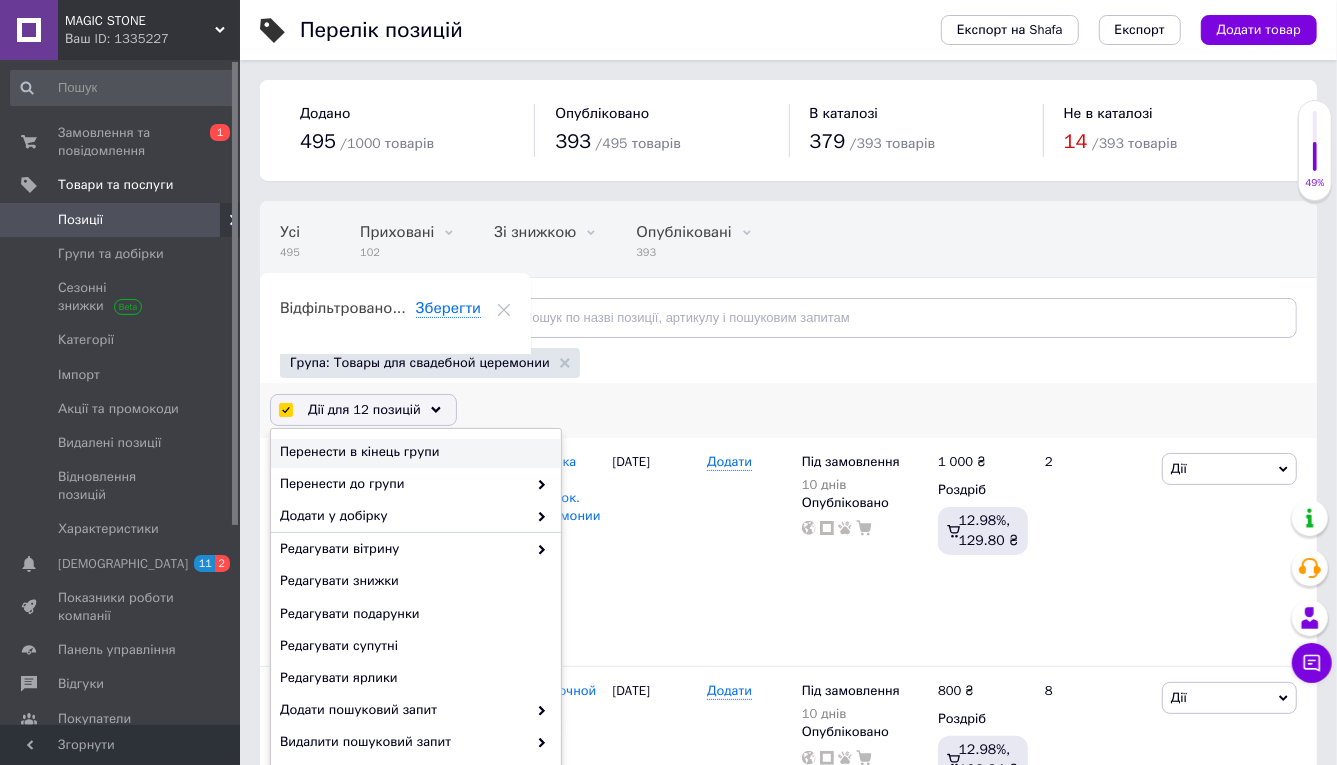 scroll, scrollTop: 105, scrollLeft: 0, axis: vertical 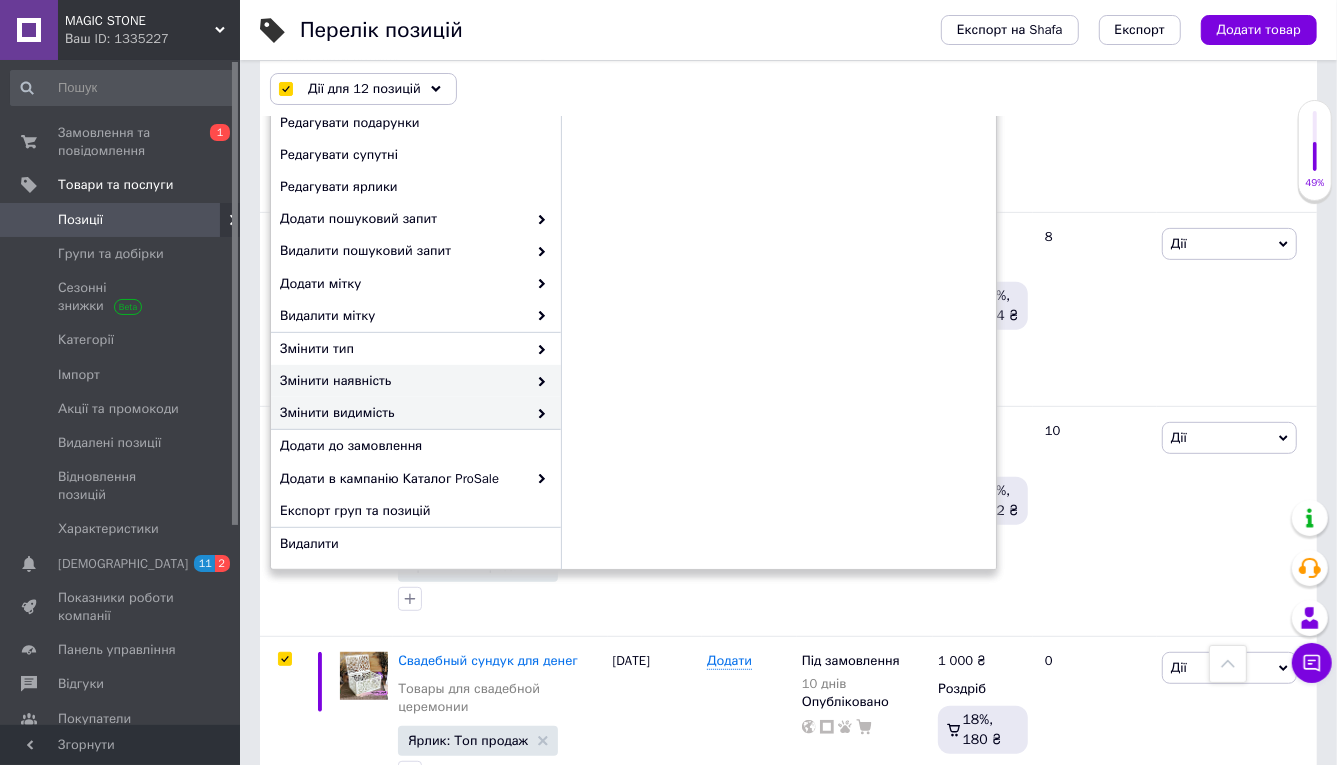 click 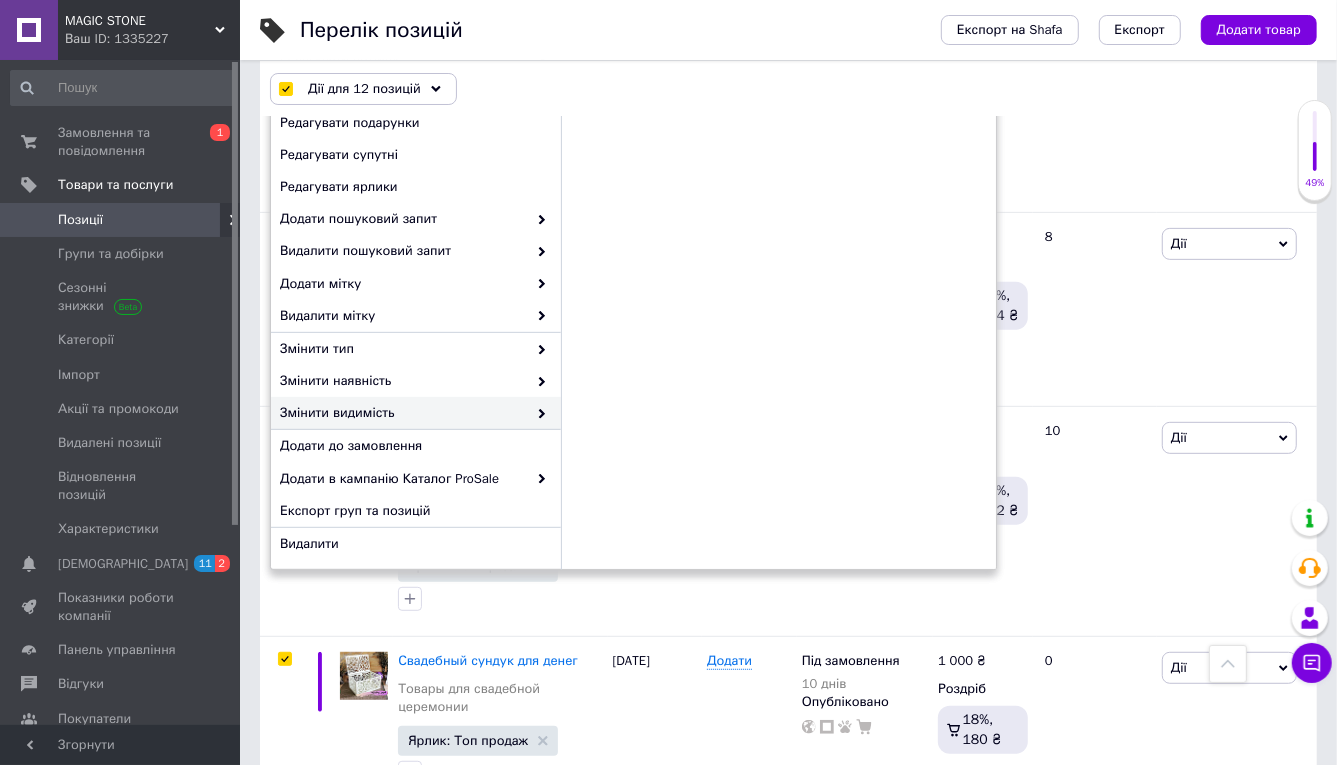 click on "Змінити видимість" at bounding box center [403, 413] 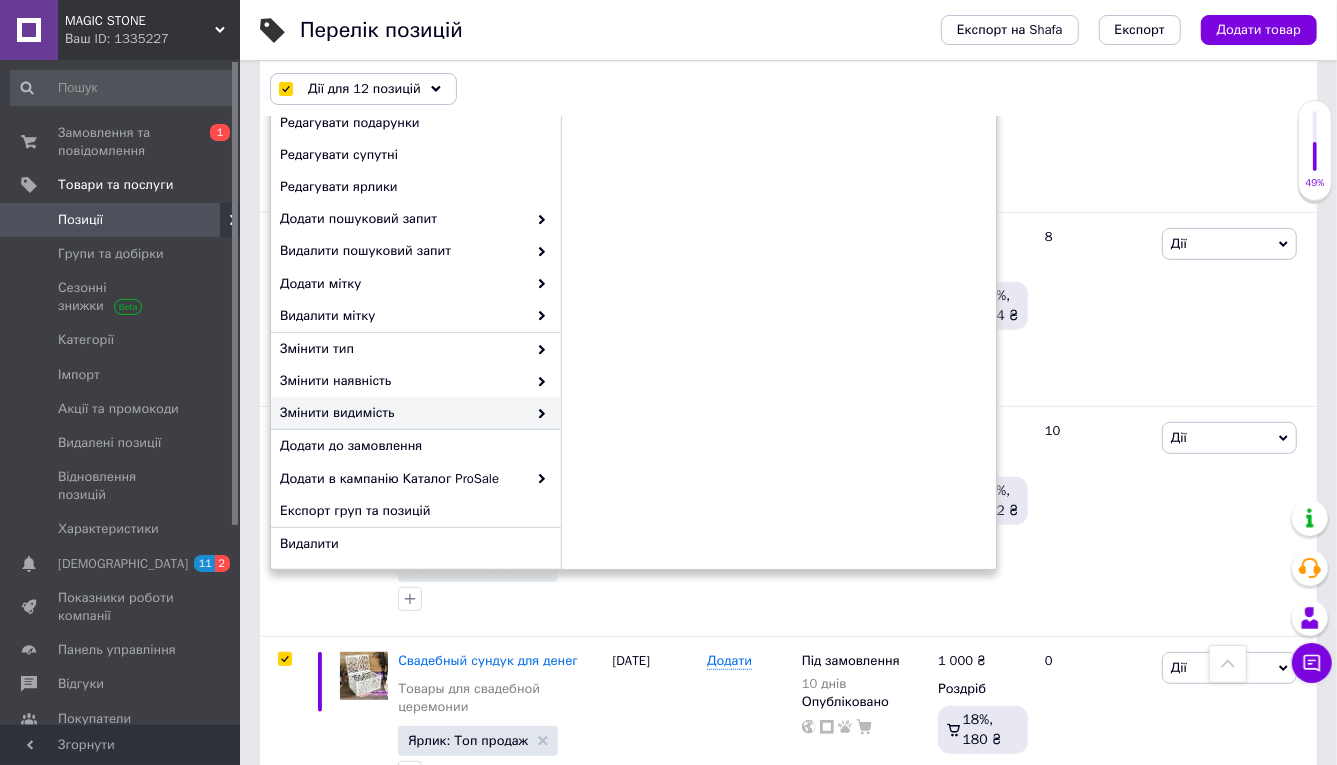 click 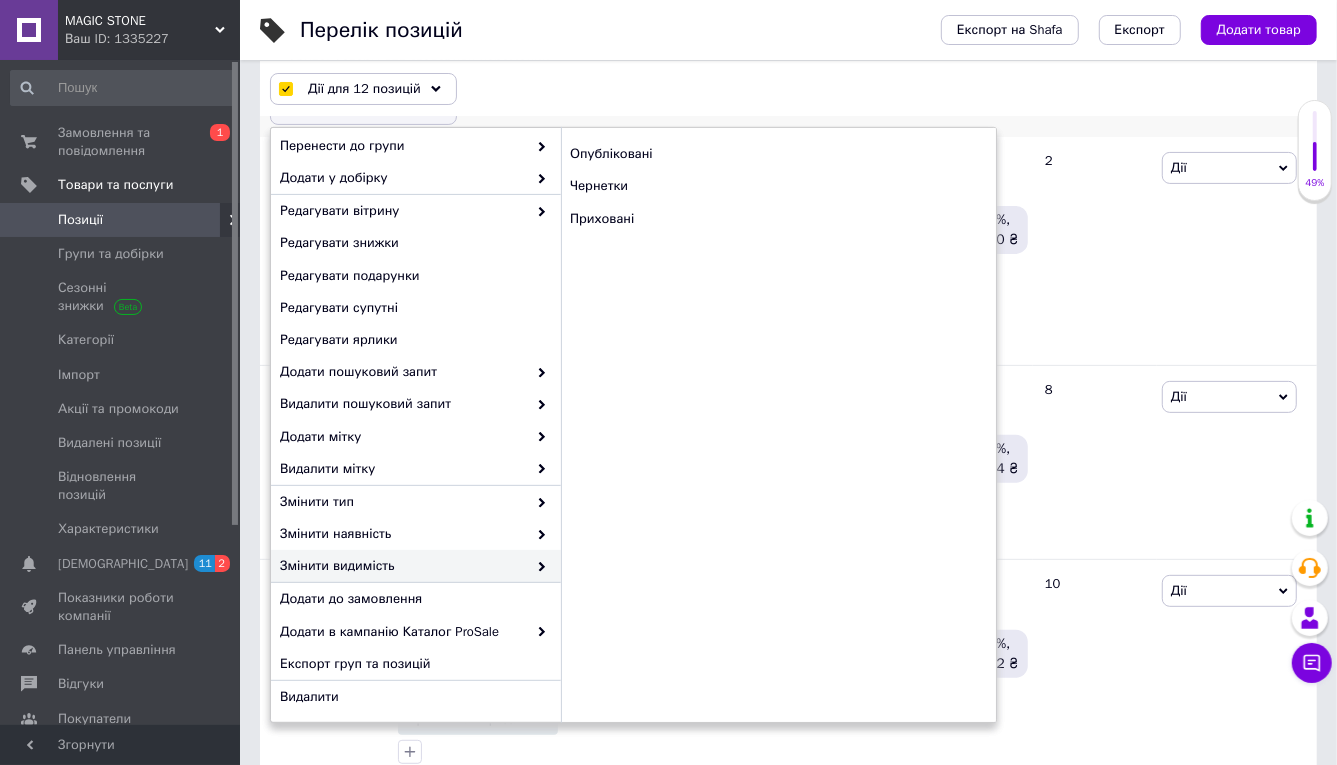 scroll, scrollTop: 302, scrollLeft: 0, axis: vertical 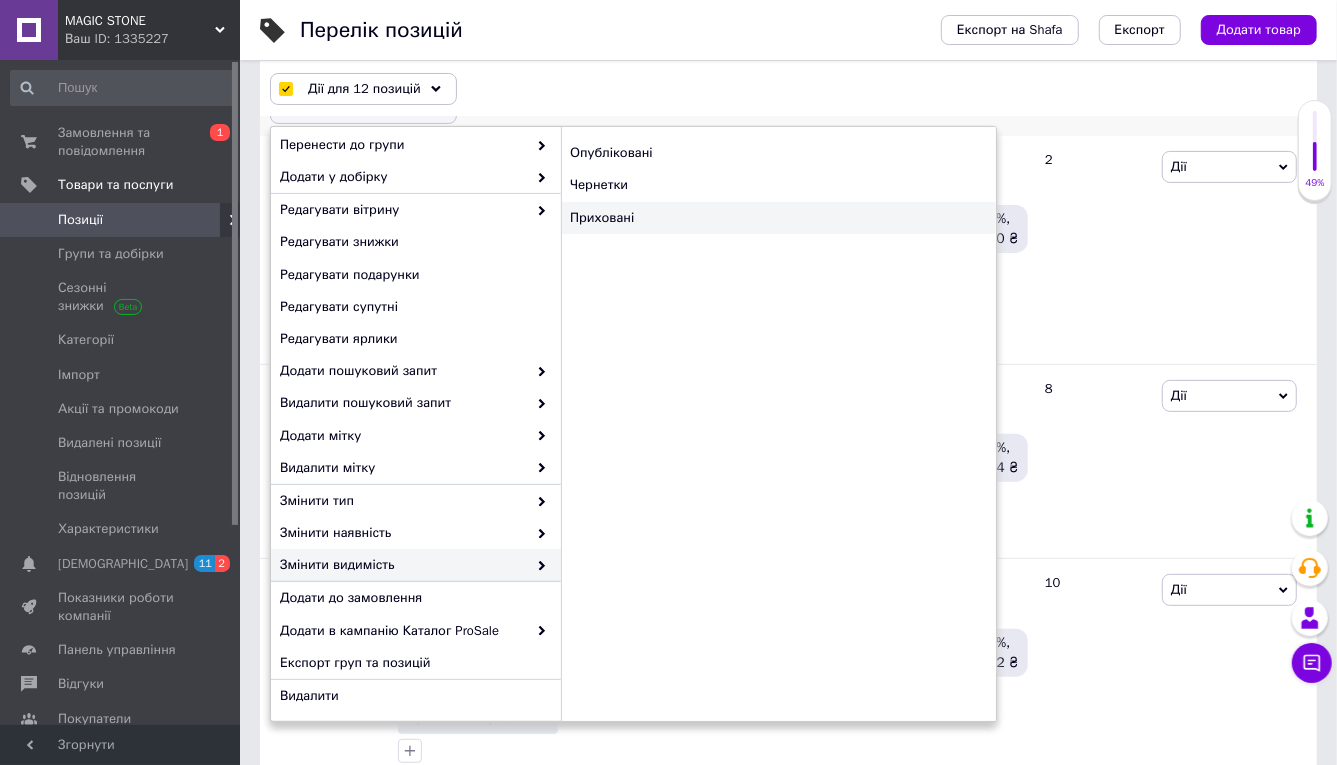 click on "Приховані" at bounding box center (778, 218) 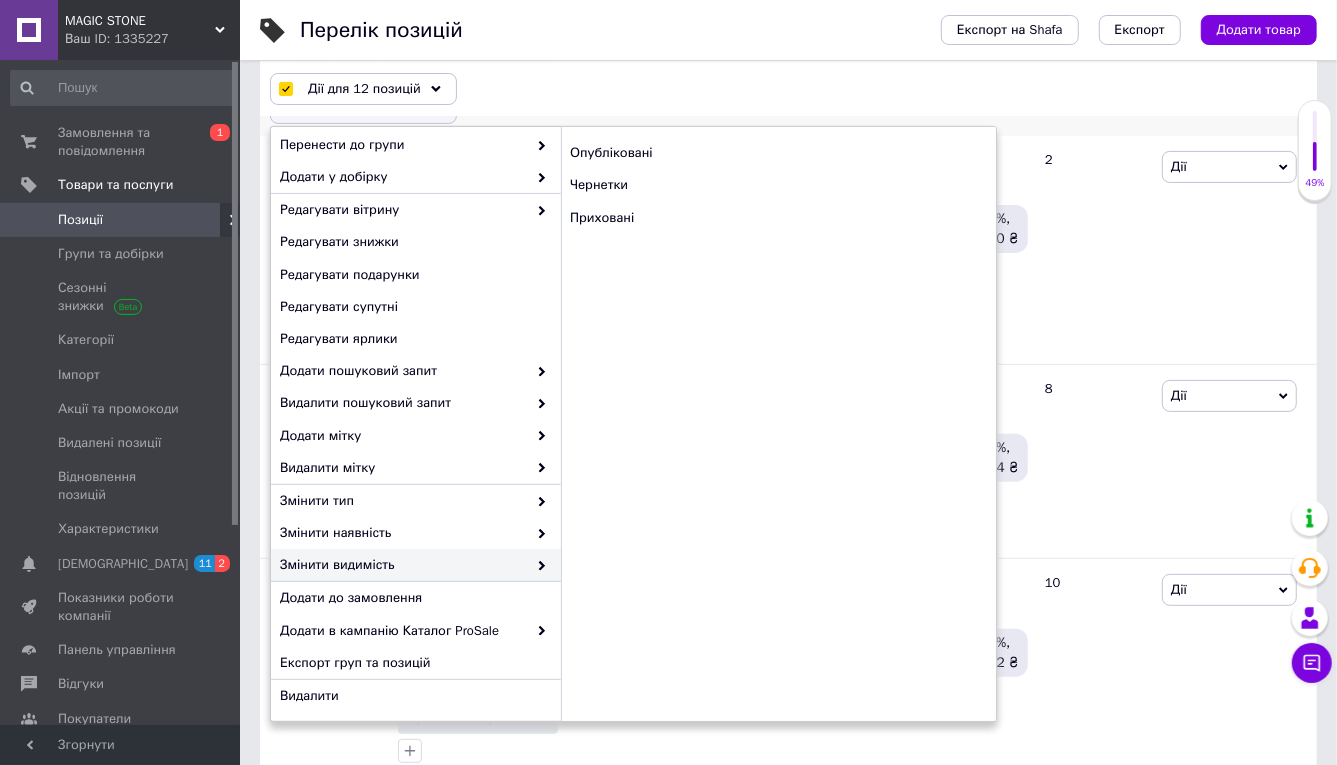 checkbox on "false" 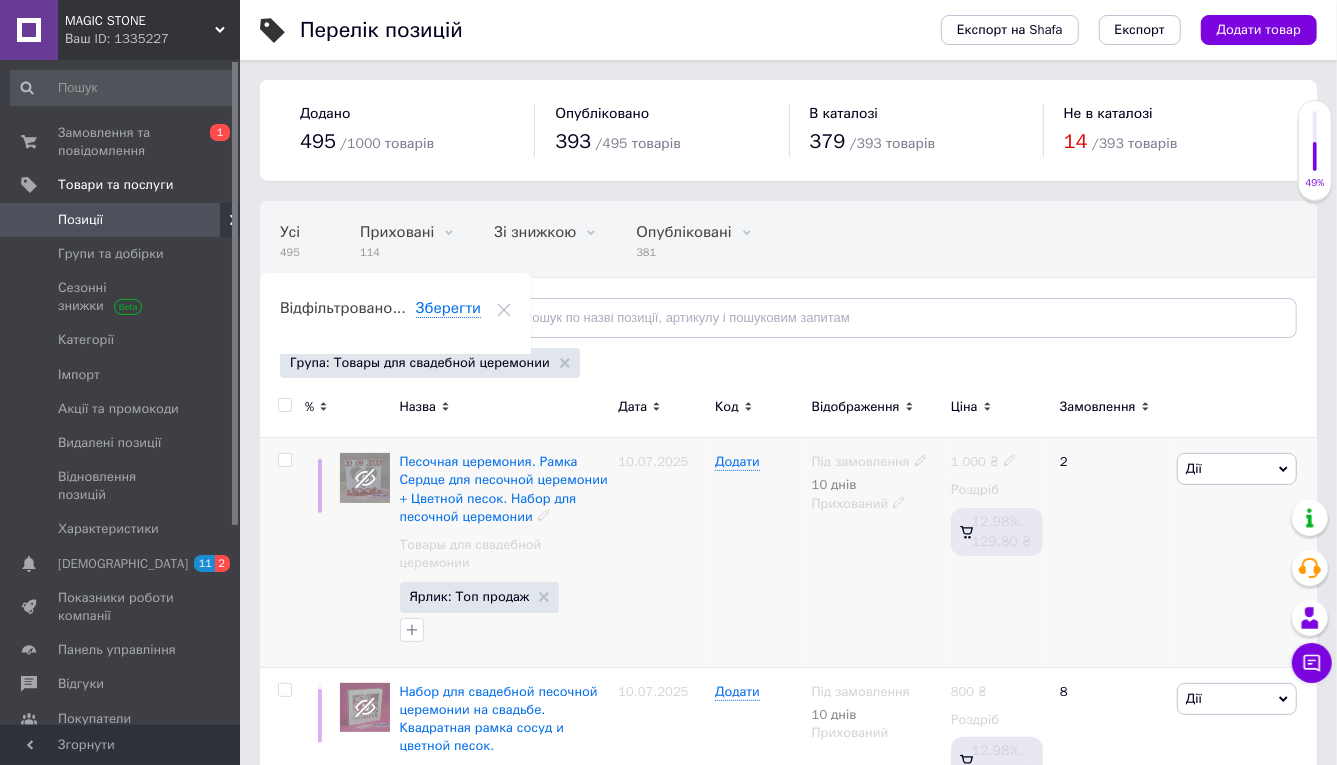 scroll, scrollTop: 0, scrollLeft: 0, axis: both 